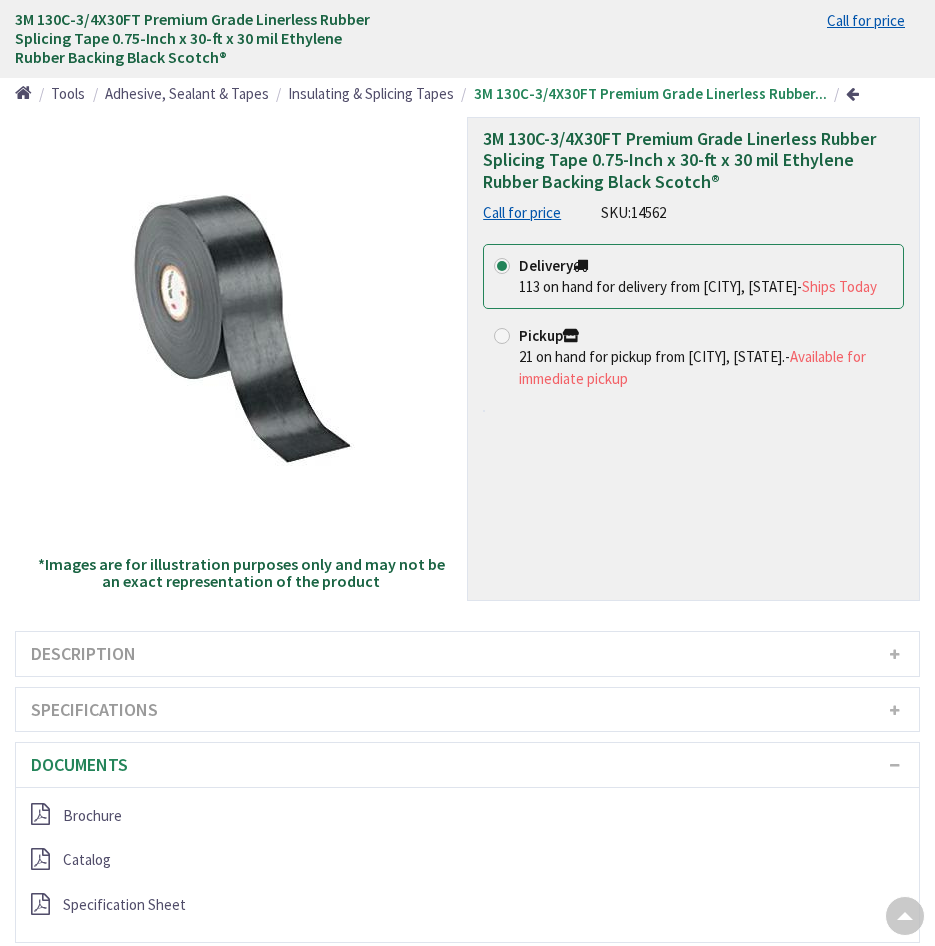 scroll, scrollTop: 663, scrollLeft: 0, axis: vertical 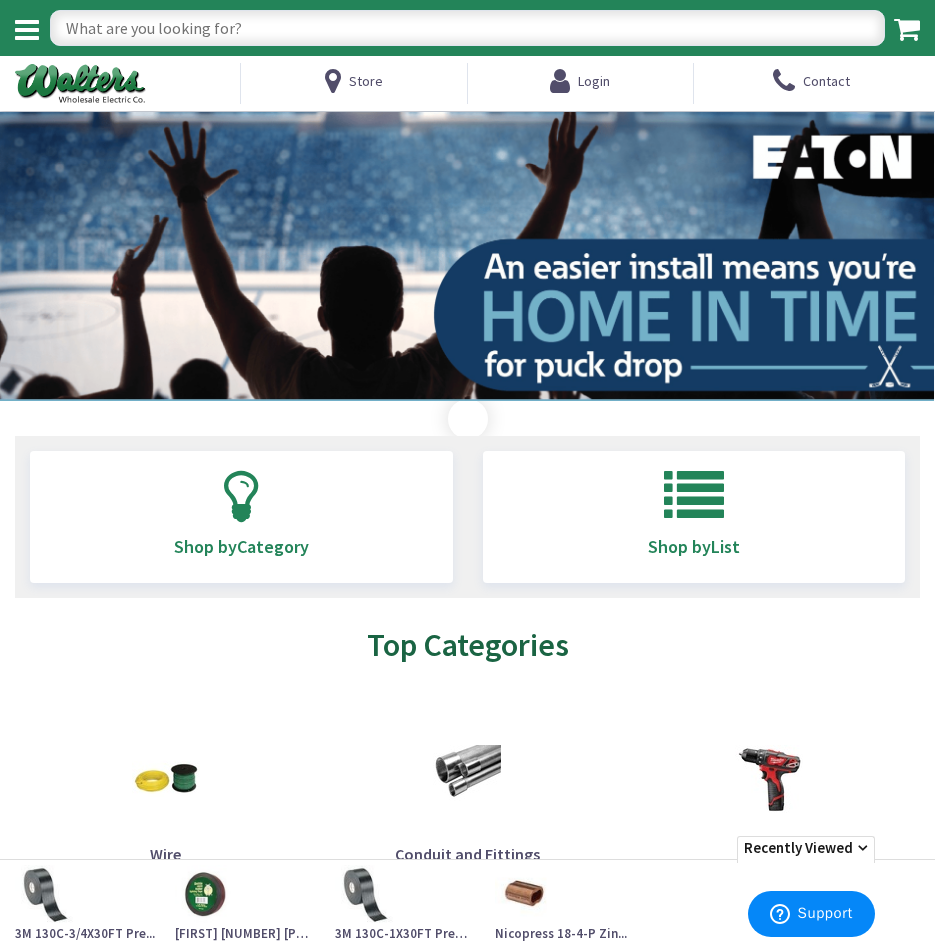 click at bounding box center [467, 28] 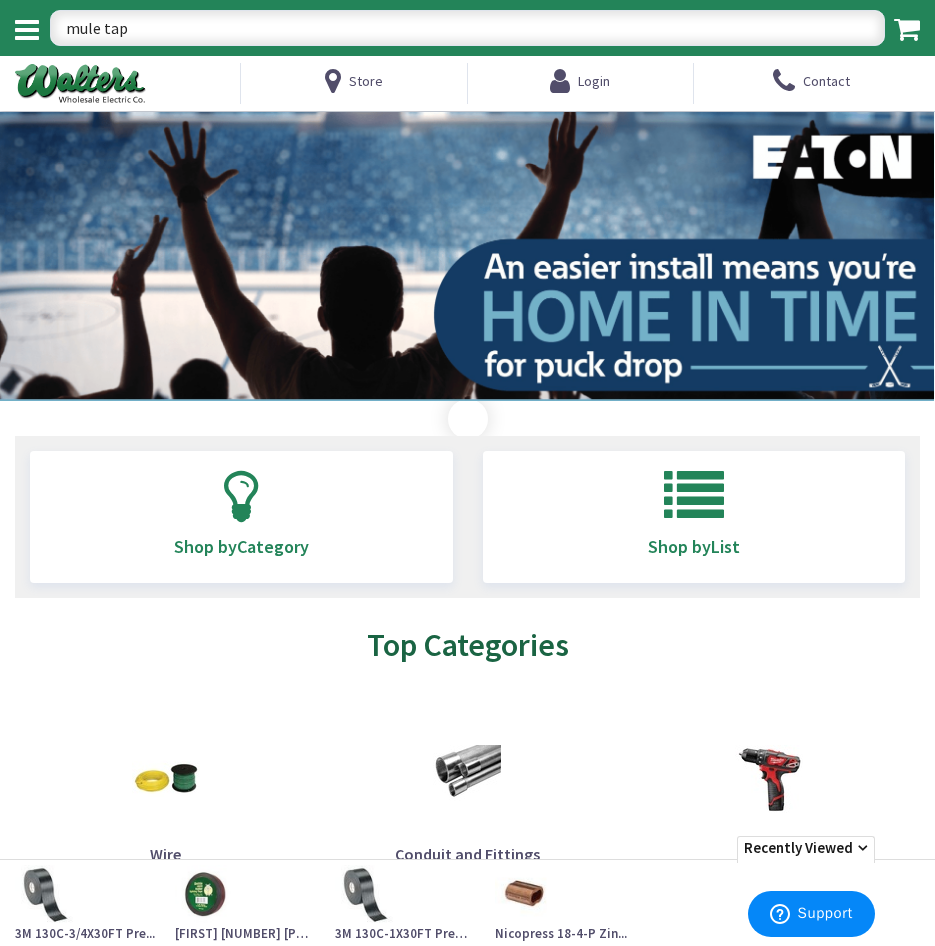 type on "mule tape" 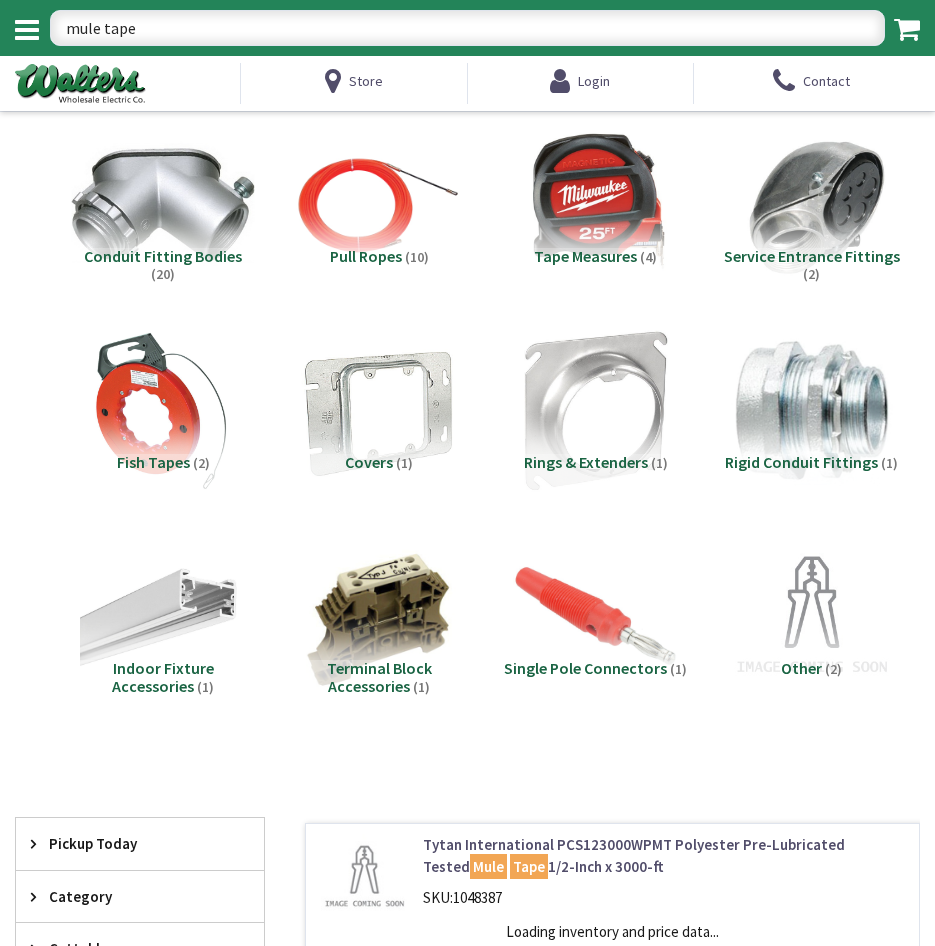 scroll, scrollTop: 0, scrollLeft: 0, axis: both 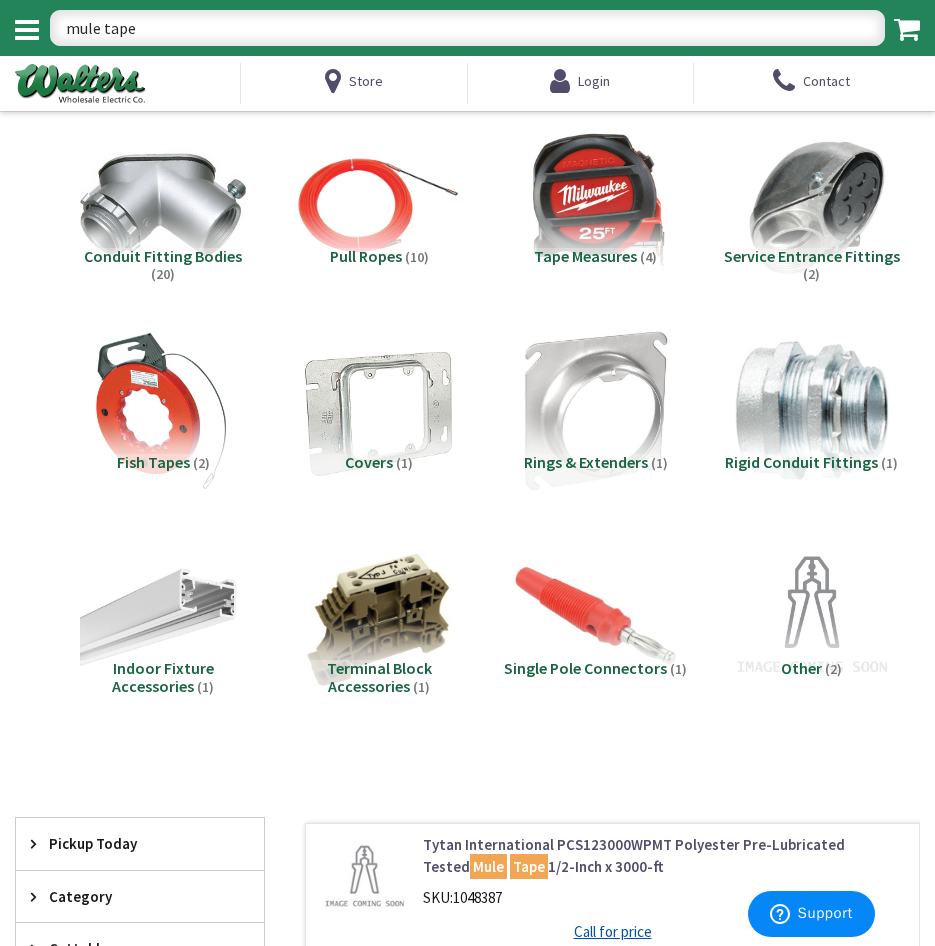 click on "mule tape" at bounding box center (467, 28) 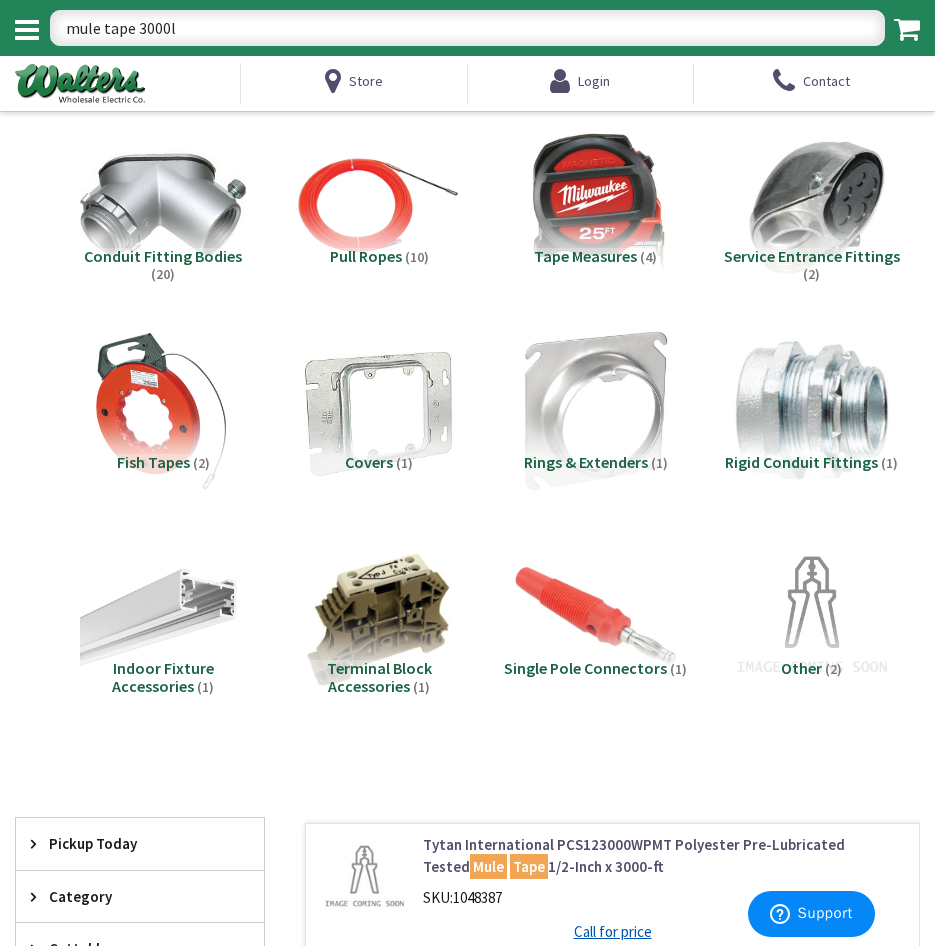 type on "mule tape 3000lb" 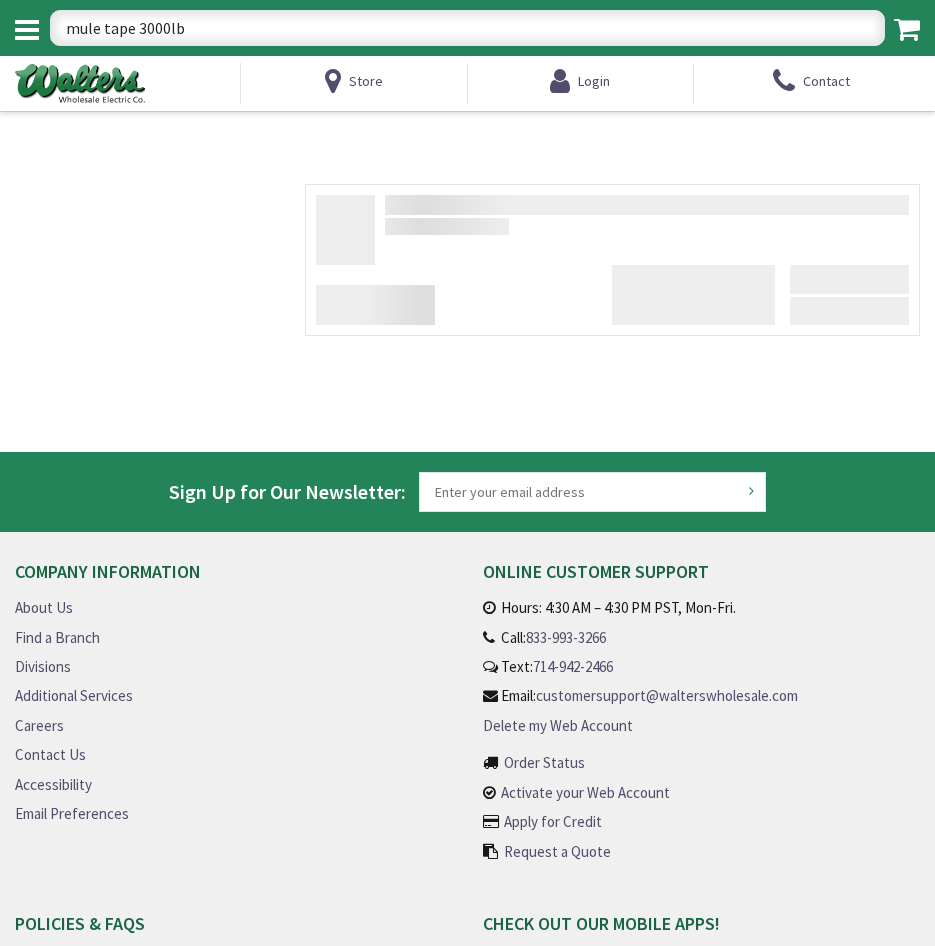 scroll, scrollTop: 0, scrollLeft: 0, axis: both 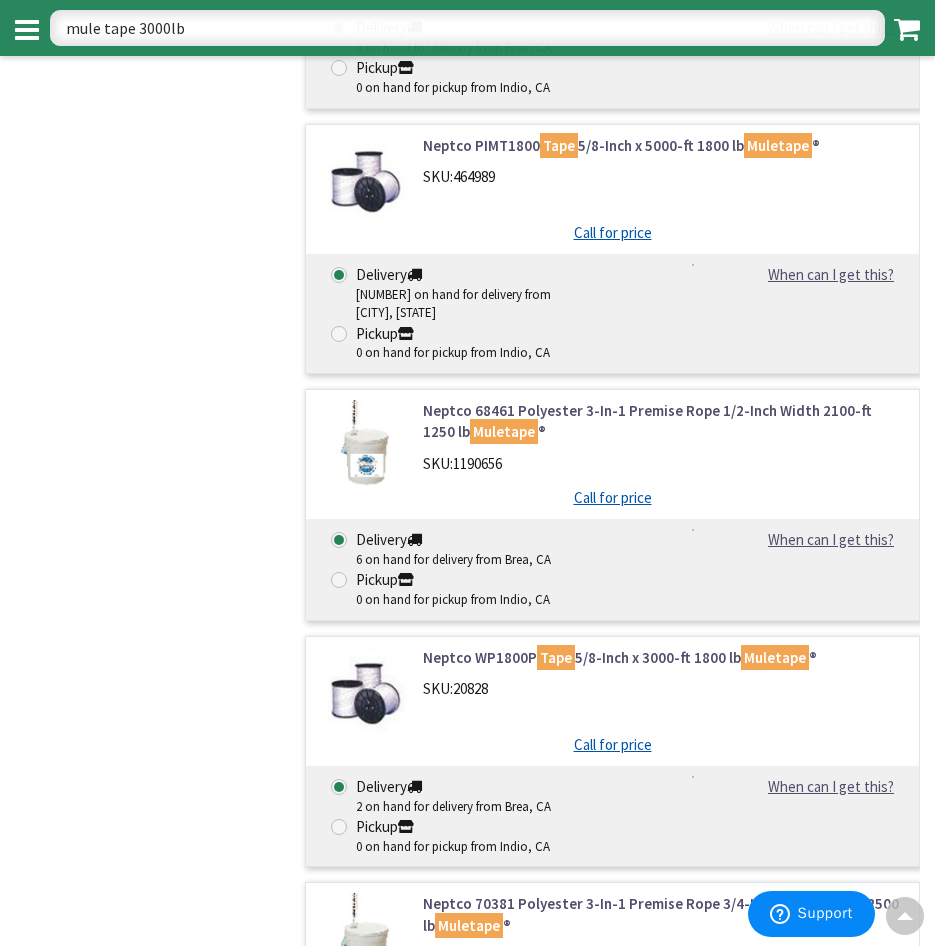 click on "Filters
3,815 items
Pickup Today
Indio (0 mi)   (423)   Palm Desert (8.5 mi)   (443)   Palm Springs (17.49 mi)   (380)   Perris (59.24 mi)   (293)   Redlands (63.52 mi)   (286)   Escondido (66.27 mi)   (268)   Riverside (68.01 mi)   (384)   San Diego (77.02 mi)   (407)   Corona (80.32 mi)   (335)   Rancho Cucamonga (81.97 mi)   (390)   Victorville (83.63 mi)   (368)   Lake Forest (86.46 mi)   (309)   Pomona (89.78 mi)   (398)   Santa Ana (93.65 mi)   (313)   San Dimas (94.86 mi)   (380)   Anaheim (94.93 mi)   (264)   Costa Mesa (96.07 mi)   (343)   Brea (98.25 mi)   (1203)   Westminster (103.06 mi)   (396)   Irwindale (105.15 mi)   (396)   Cerritos (105.15 mi)   (414)   Santa Fe Springs (108.26 mi)   (326)   Pasadena (111.81 mi)   (271)   E Rncho Dmngz (114.75 mi)   (280)   Long Beach (115.11 mi)   (289)   Commerce (115.89 mi)   (262)   Torrance (120.5 mi)   (275)" at bounding box center (140, 118) 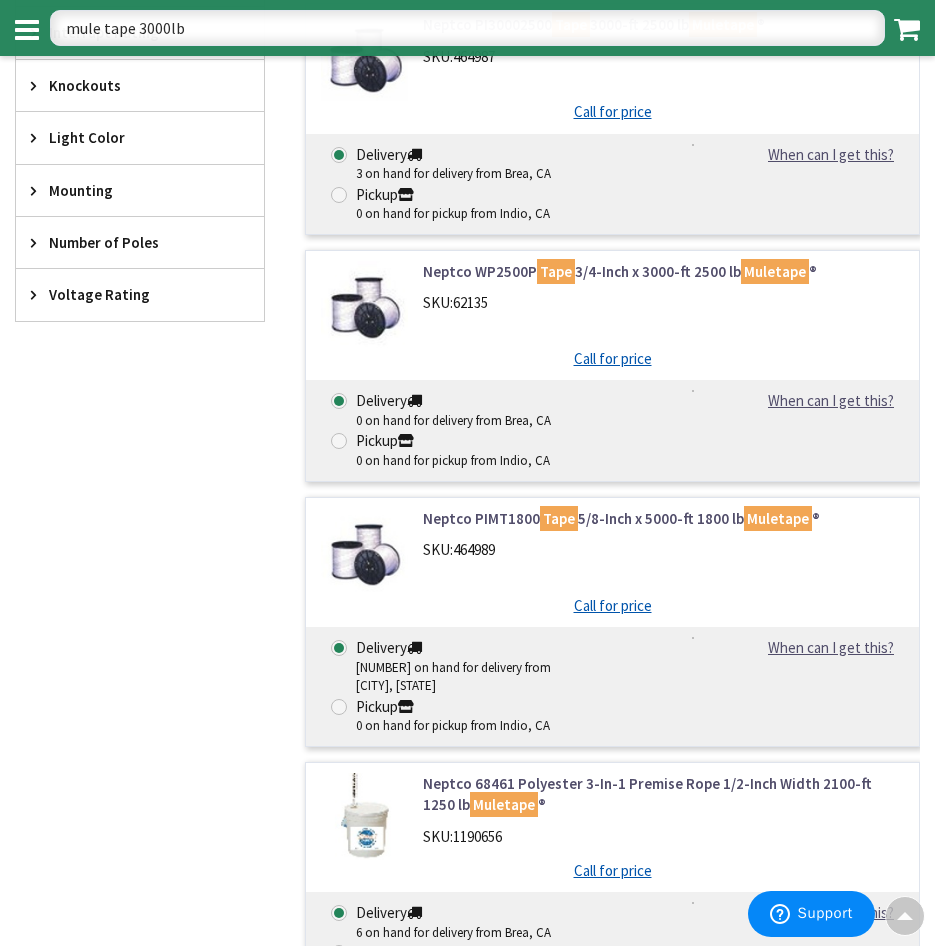 scroll, scrollTop: 0, scrollLeft: 0, axis: both 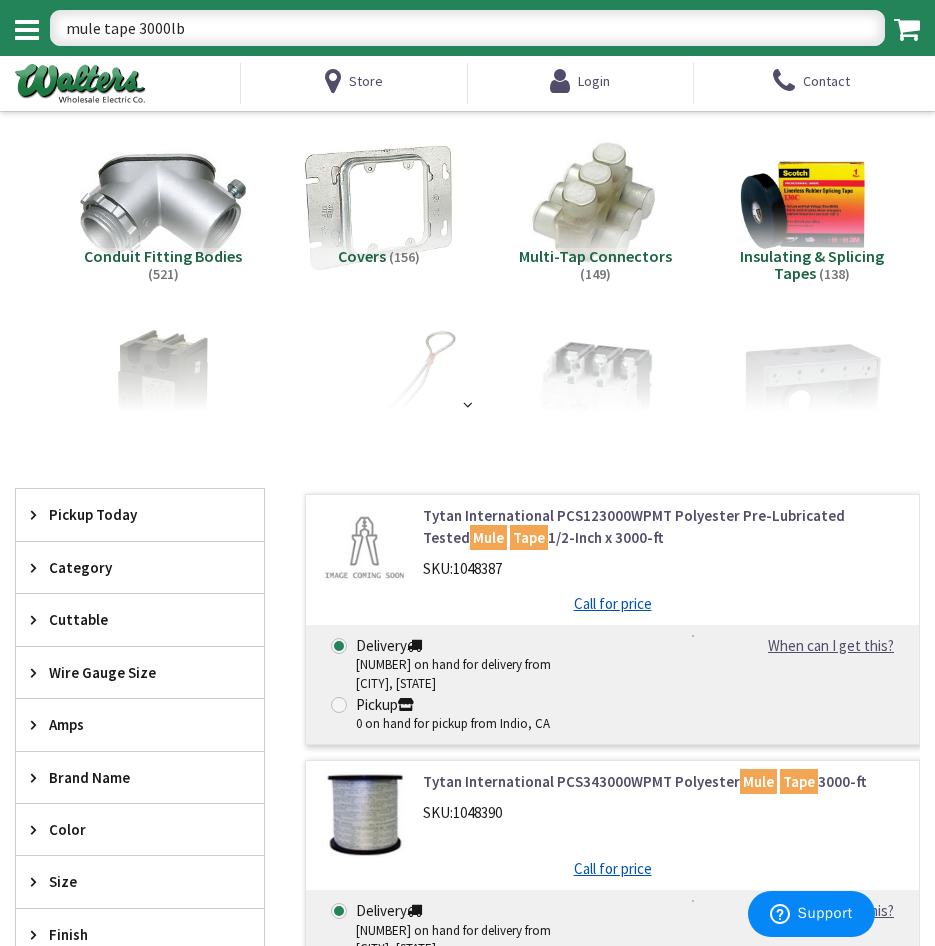 click on "mule tape 3000lb" at bounding box center [467, 28] 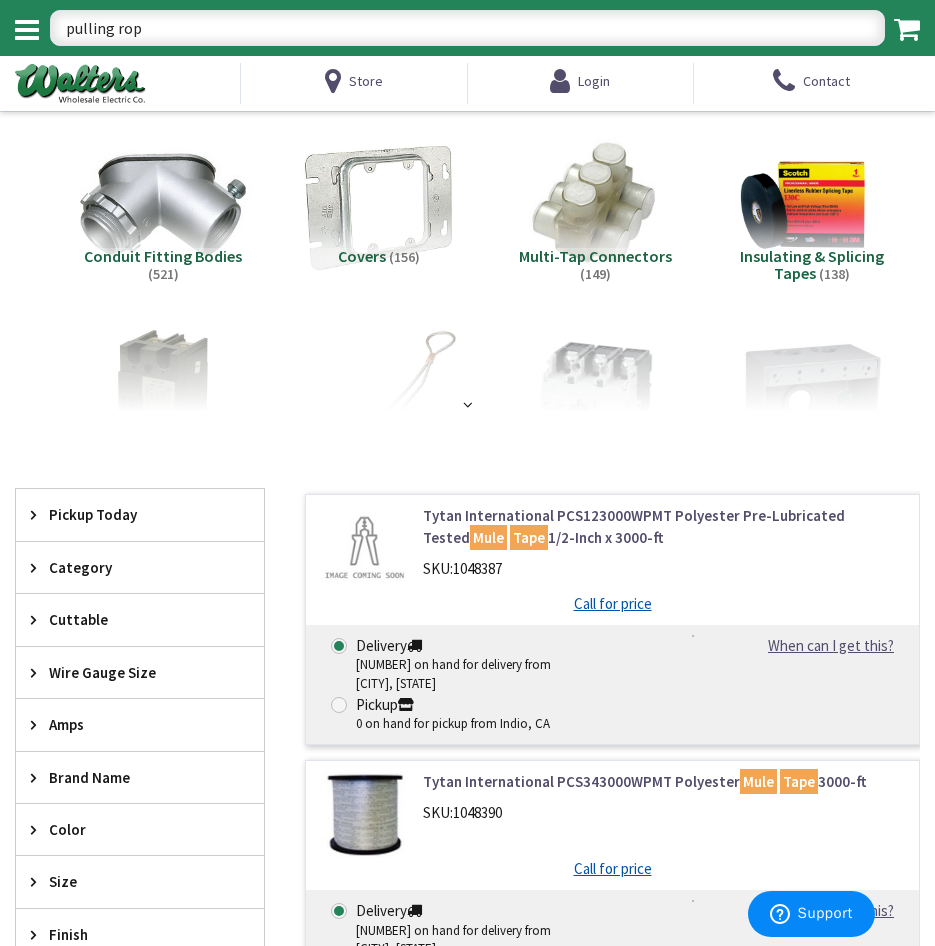 type on "pulling rope" 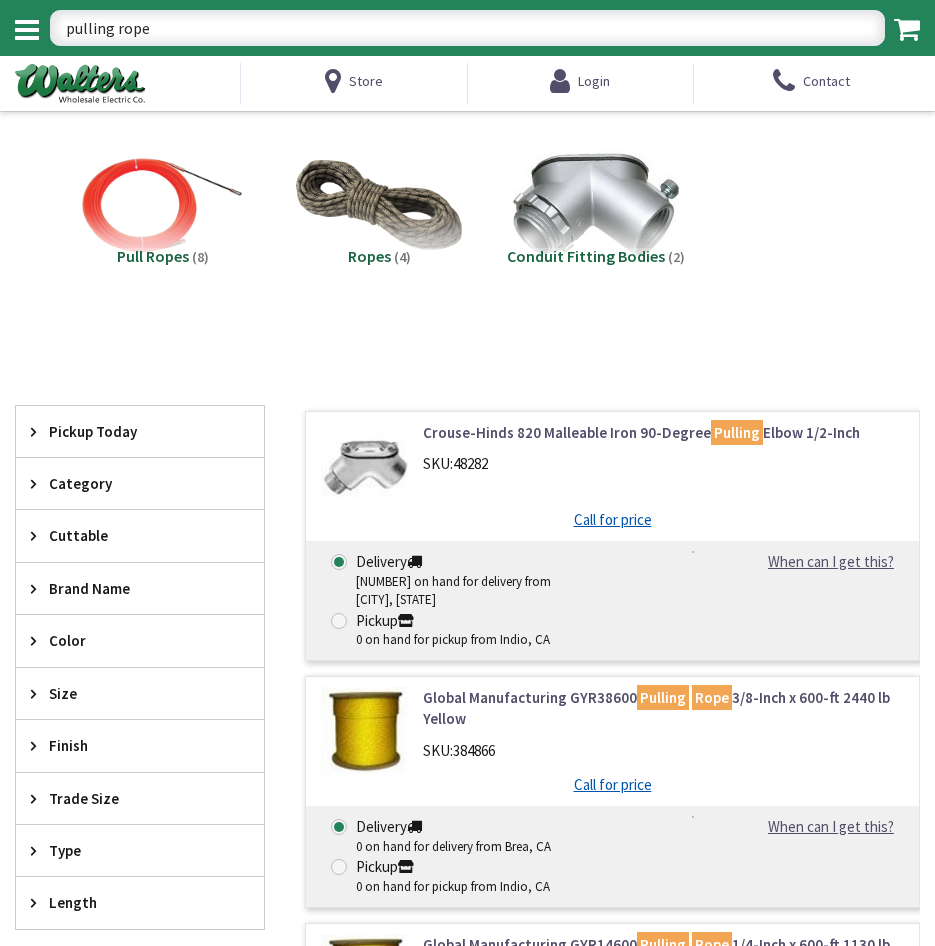 scroll, scrollTop: 0, scrollLeft: 0, axis: both 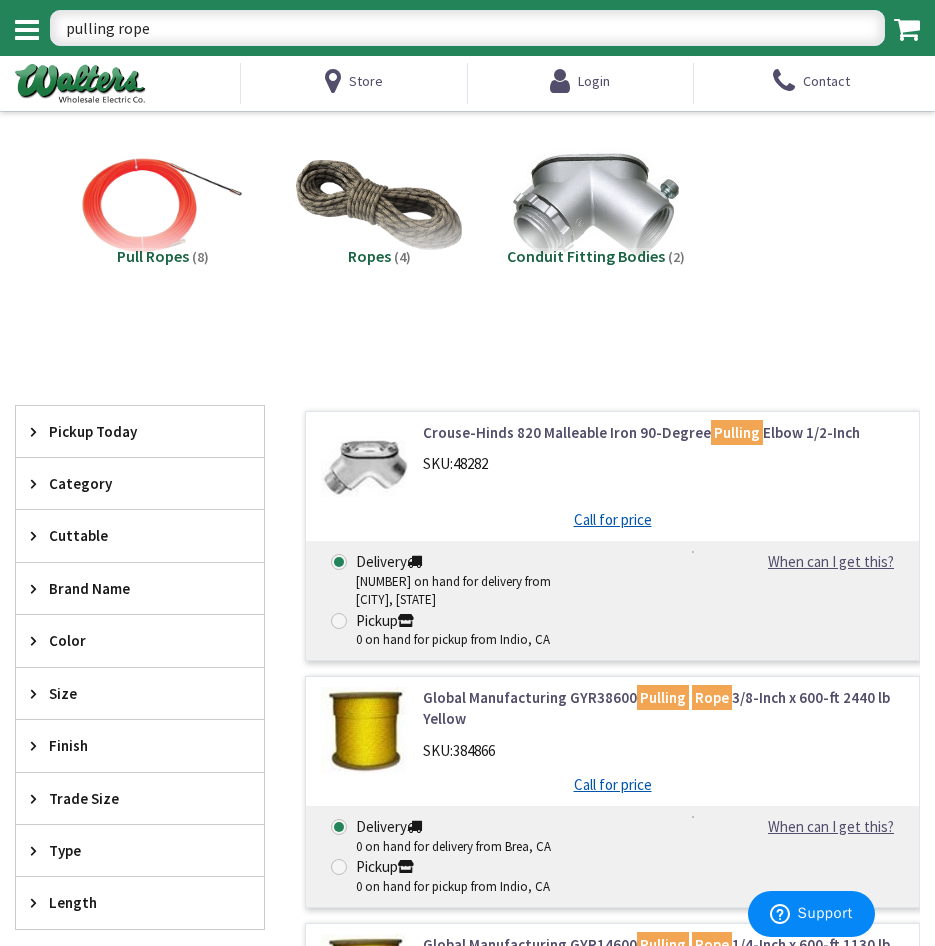 click on "pulling rope" at bounding box center [467, 28] 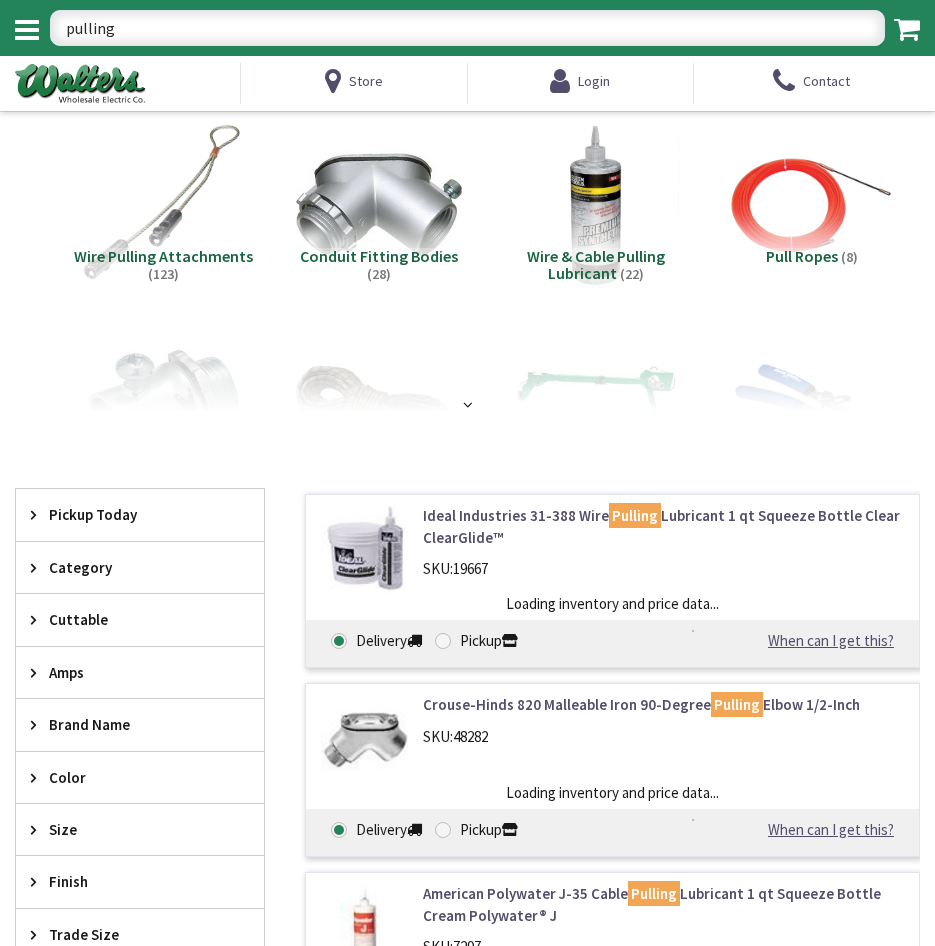 scroll, scrollTop: 0, scrollLeft: 0, axis: both 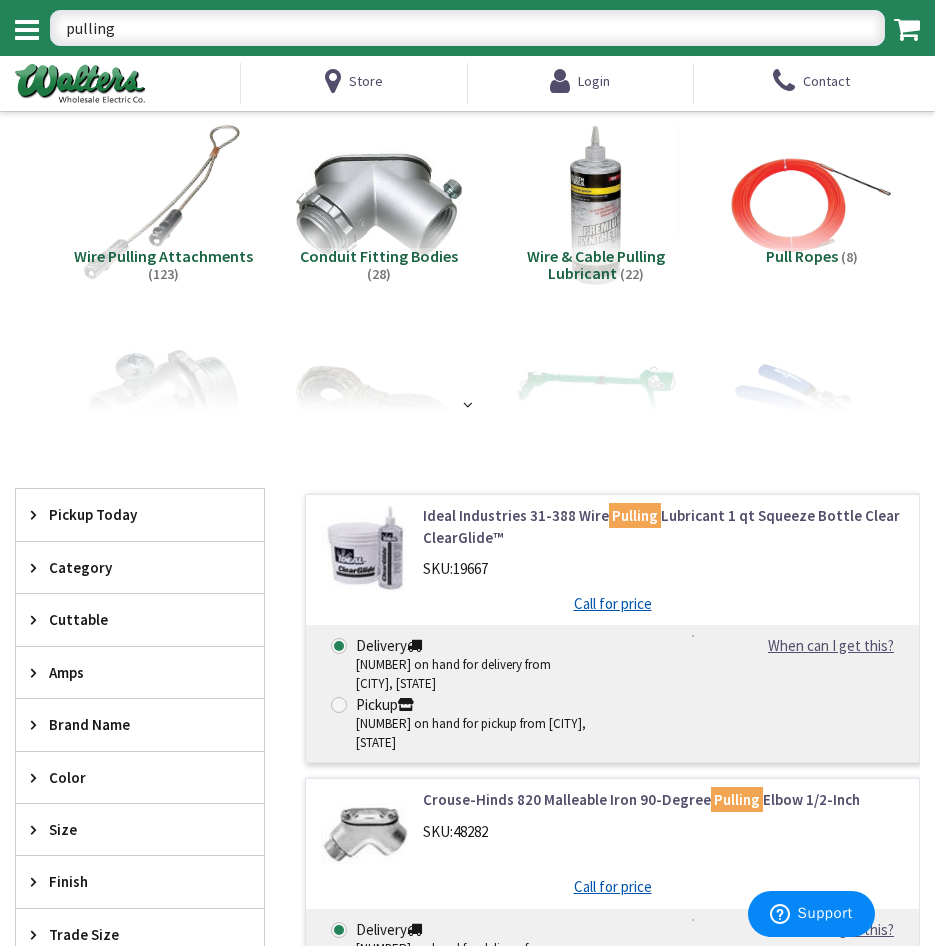 click on "pulling" at bounding box center (467, 28) 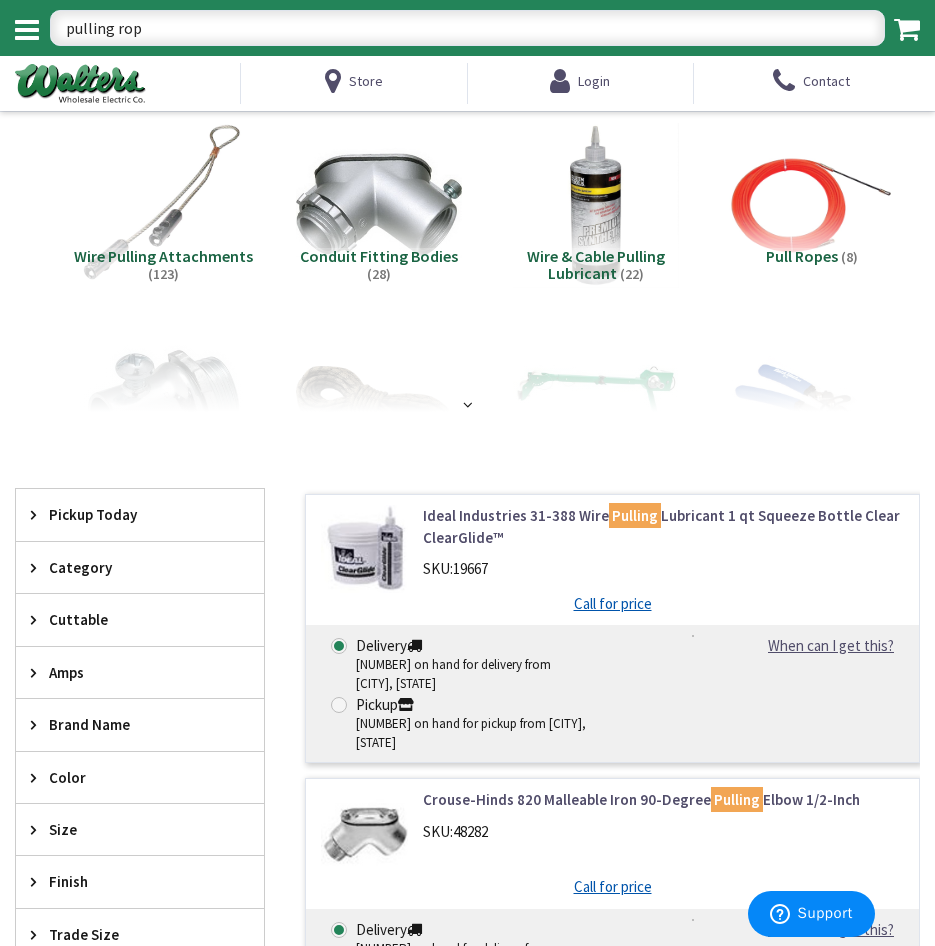 type on "pulling rope" 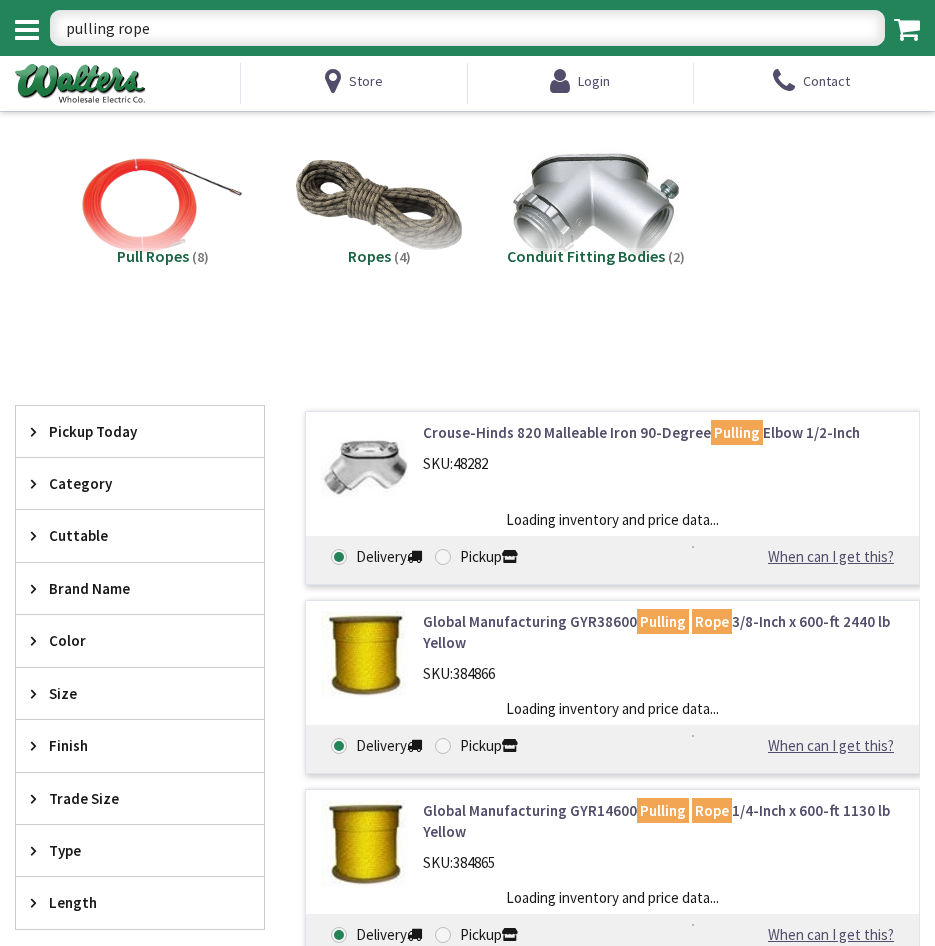 scroll, scrollTop: 0, scrollLeft: 0, axis: both 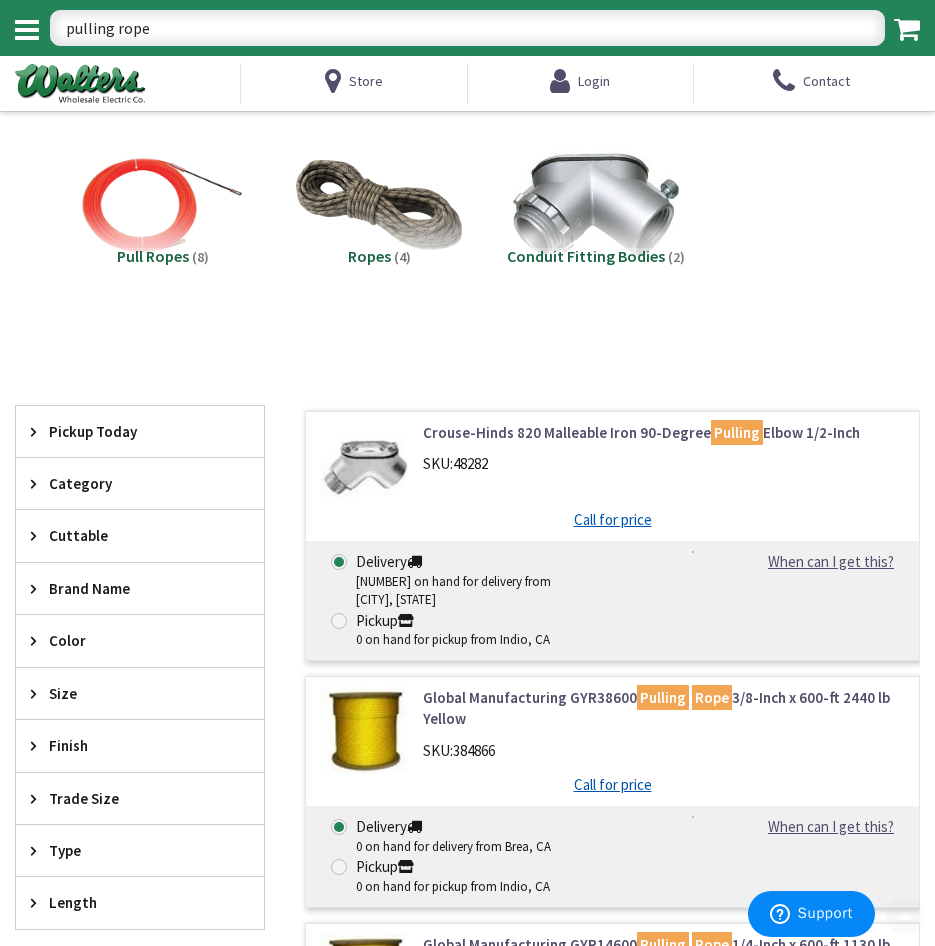 click on "pulling rope" at bounding box center (467, 28) 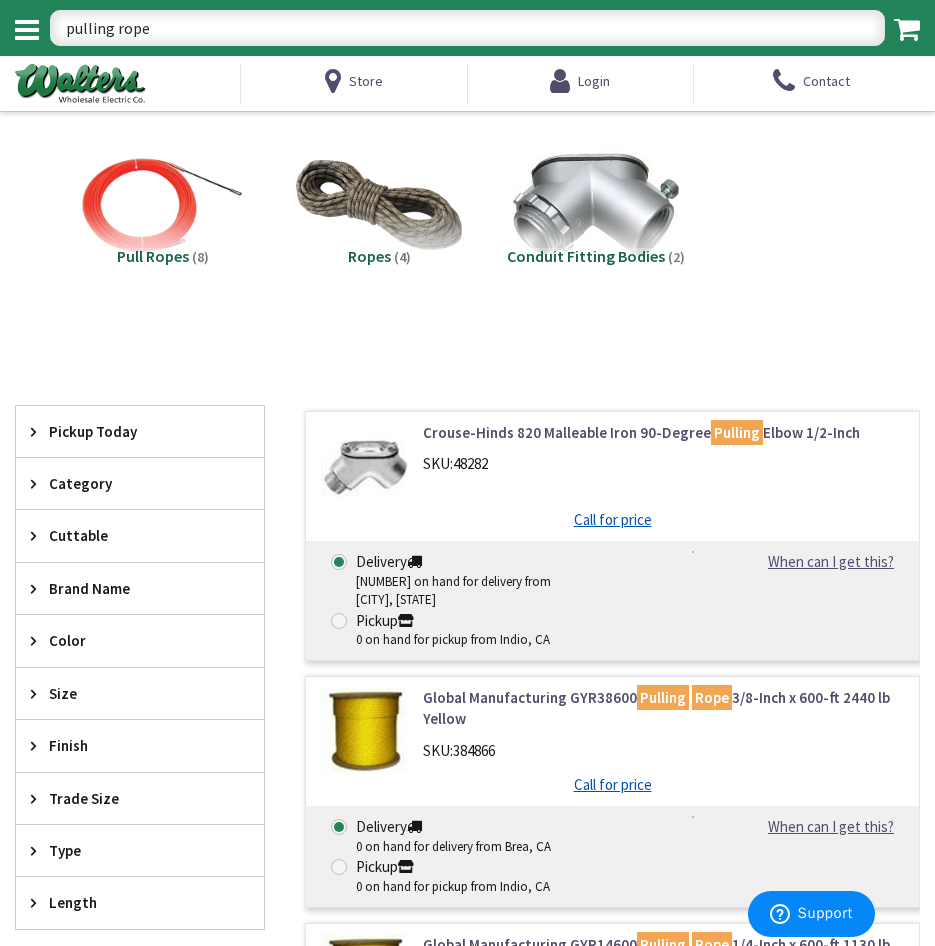 click on "pulling rope" at bounding box center [467, 28] 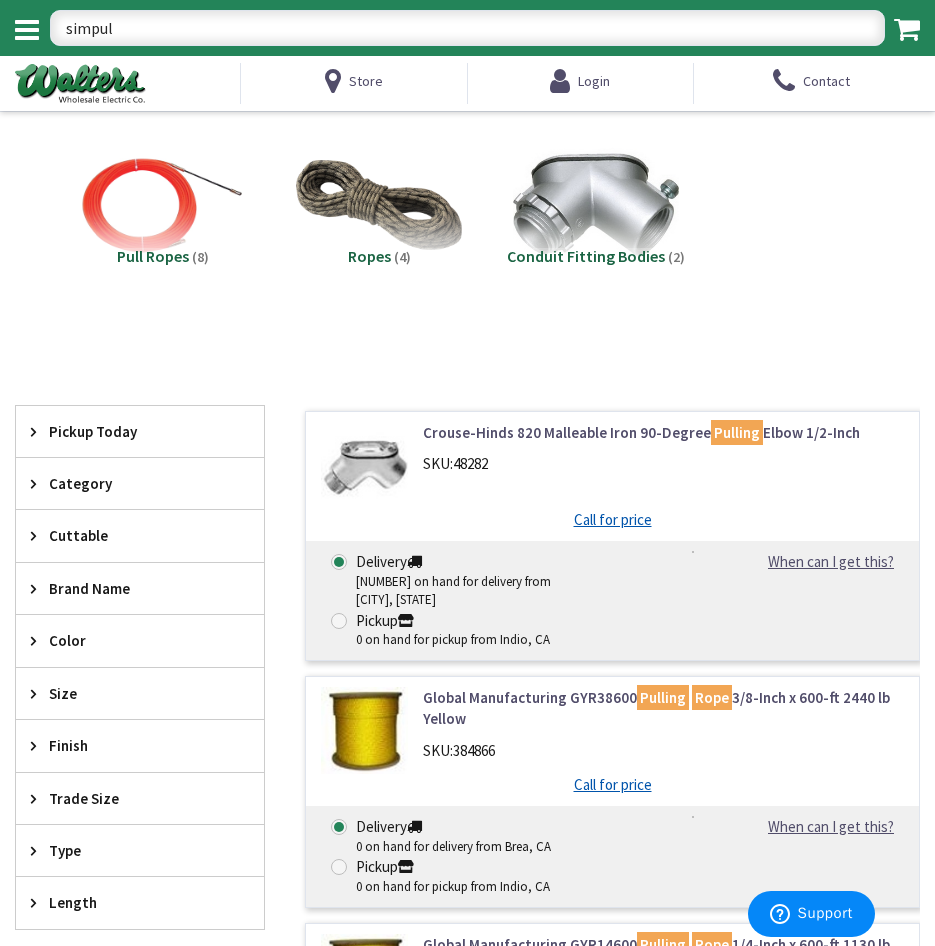 type on "simpull" 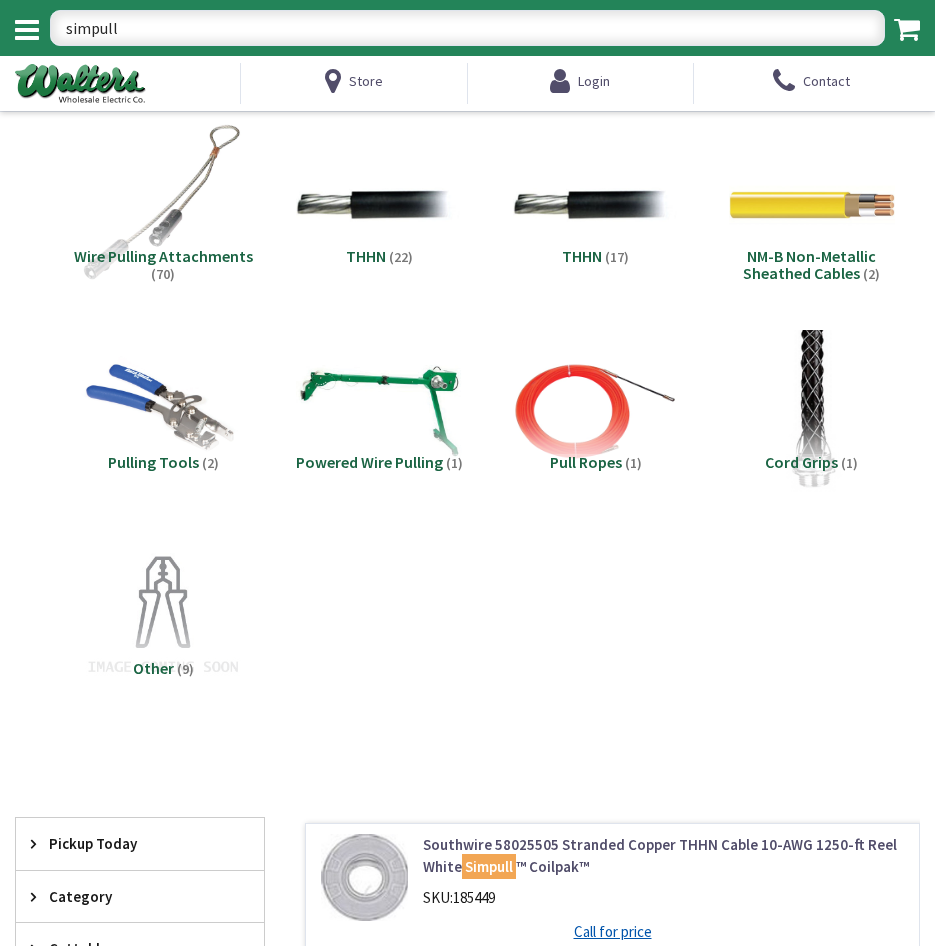 scroll, scrollTop: 0, scrollLeft: 0, axis: both 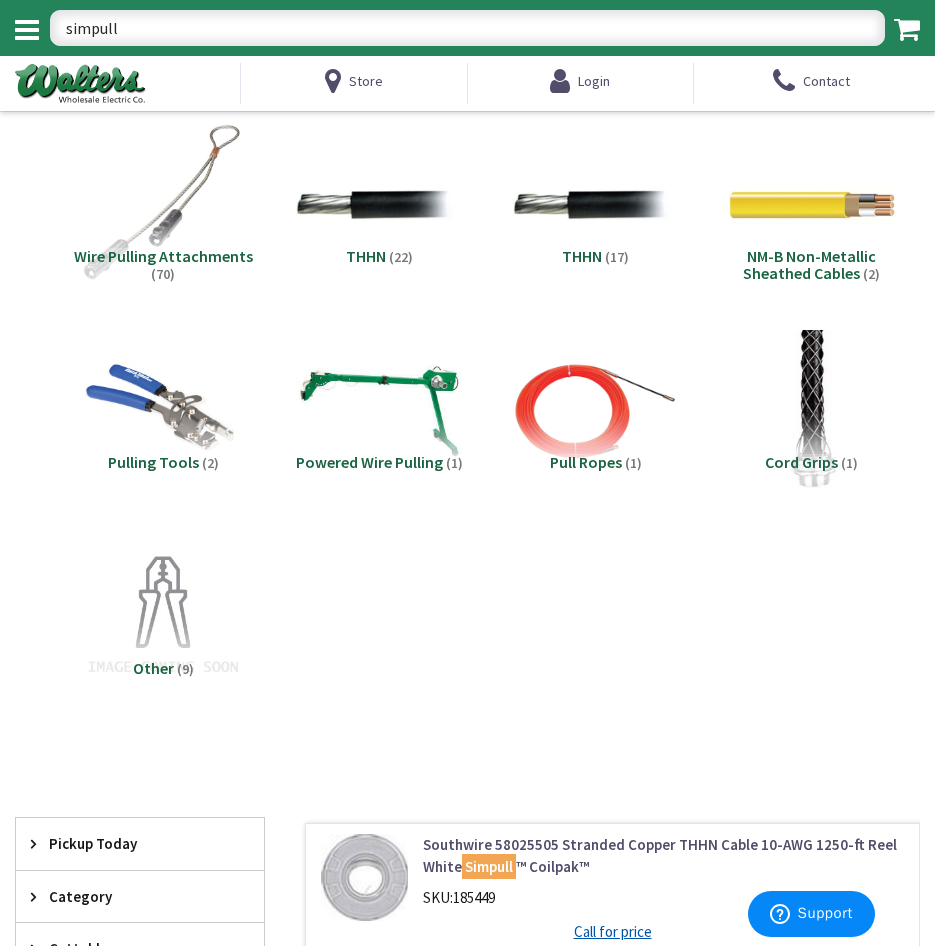 click on "simpull" at bounding box center [467, 28] 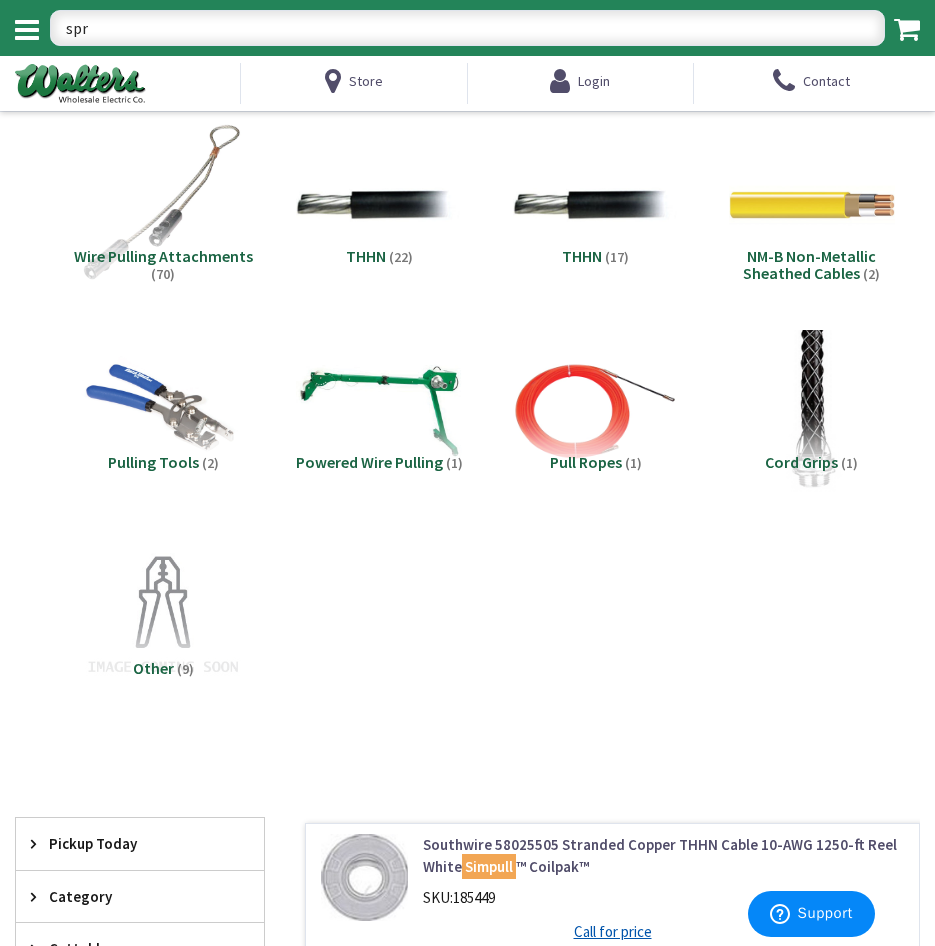 type on "spr9" 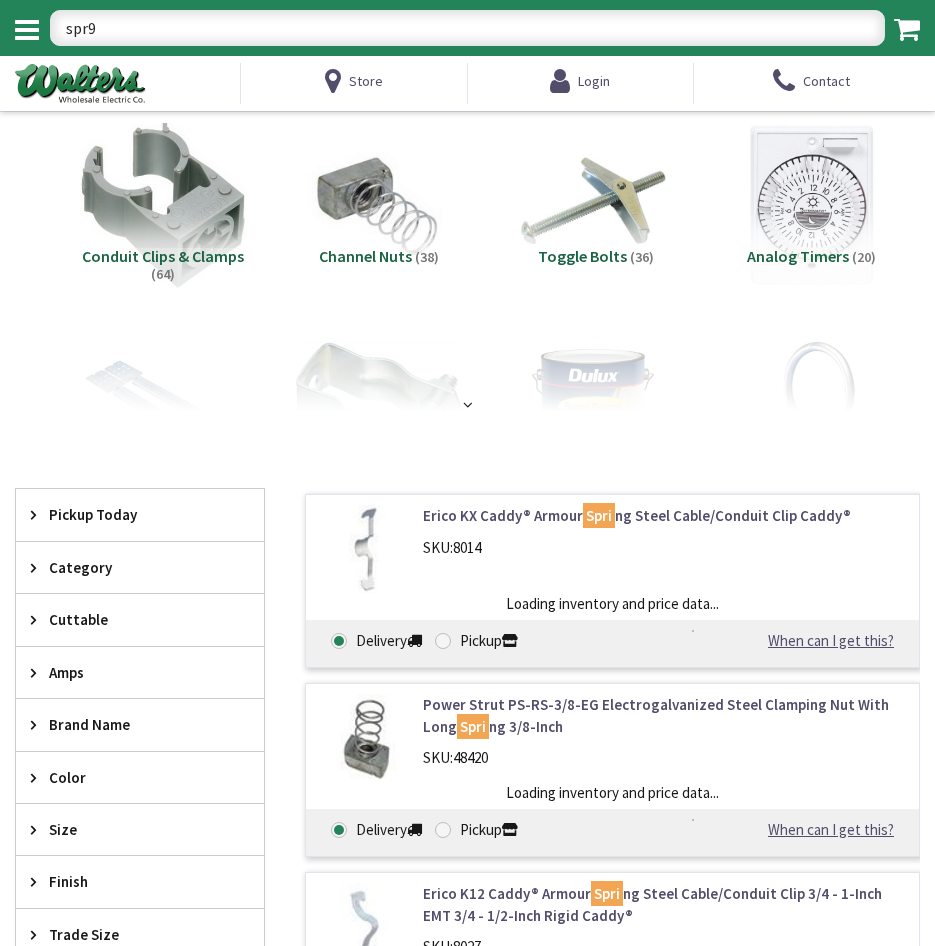 scroll, scrollTop: 0, scrollLeft: 0, axis: both 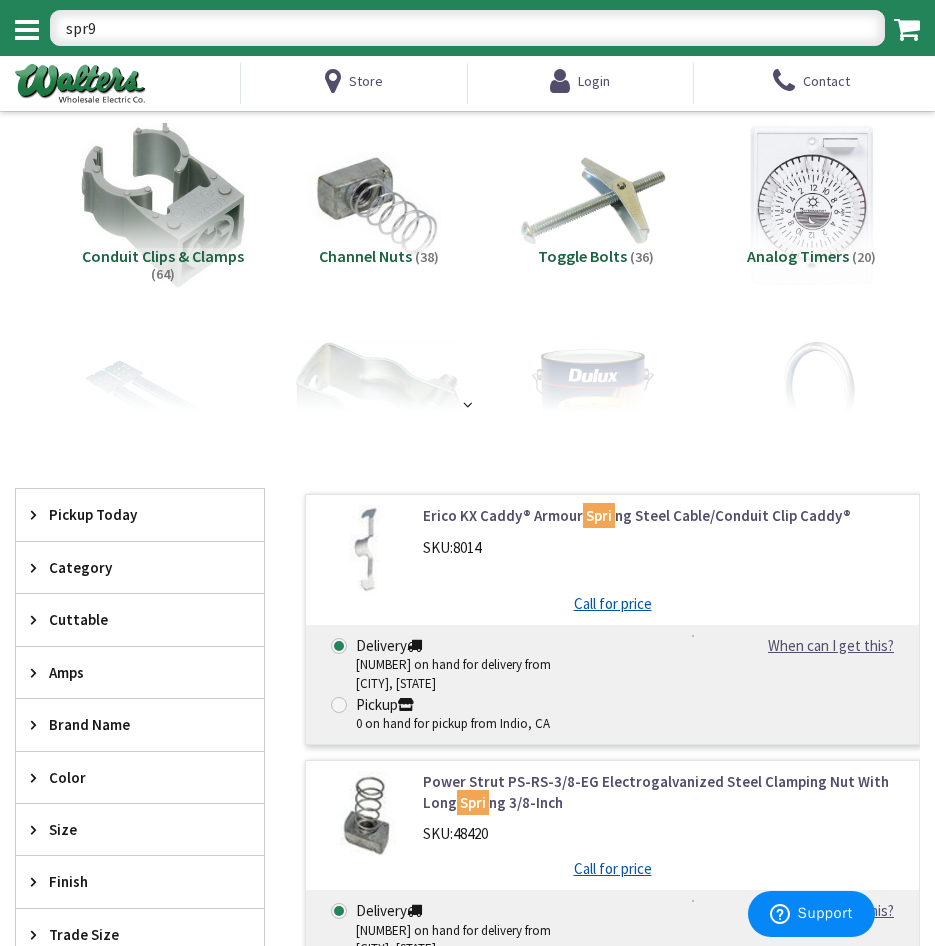click on "spr9" at bounding box center [467, 28] 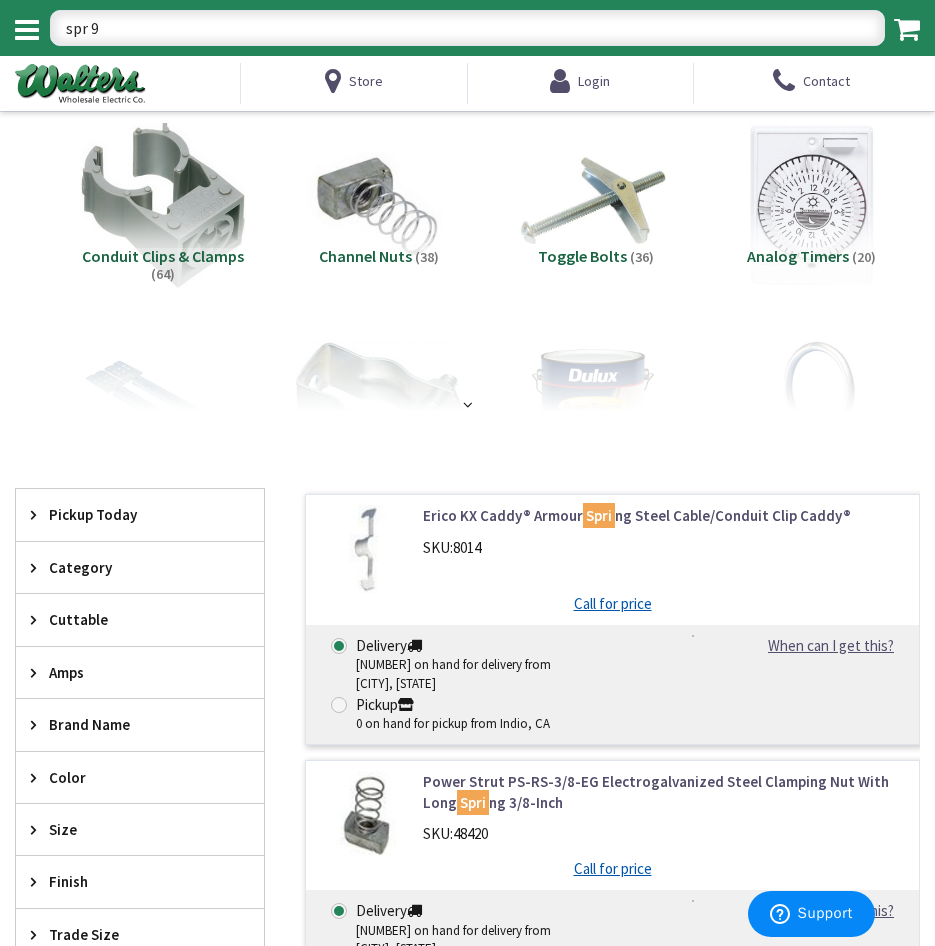 click on "spr 9" at bounding box center (467, 28) 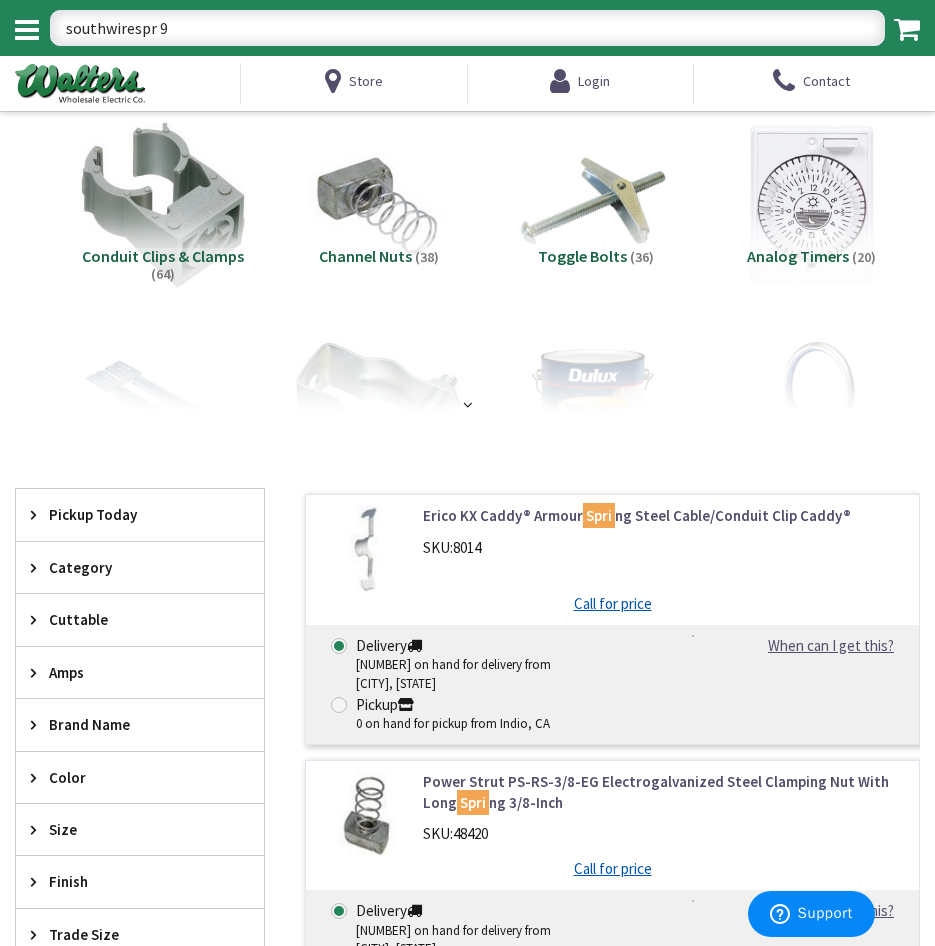 type on "southwire spr 9" 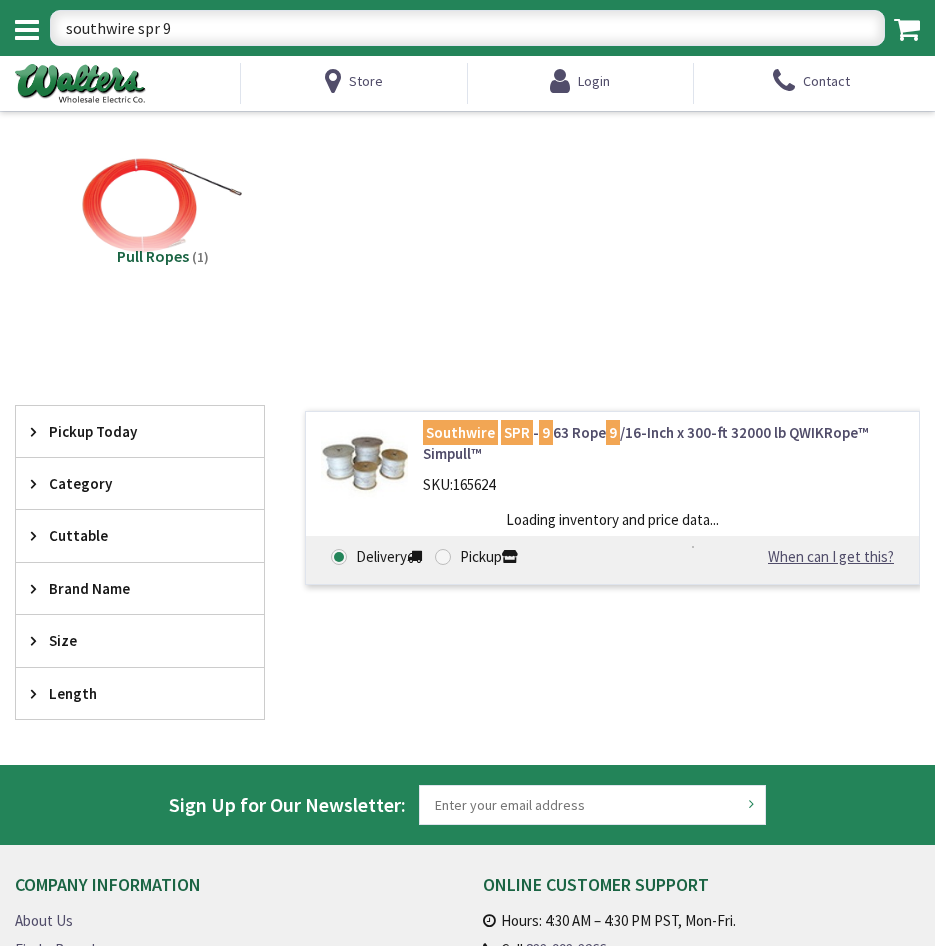 scroll, scrollTop: 0, scrollLeft: 0, axis: both 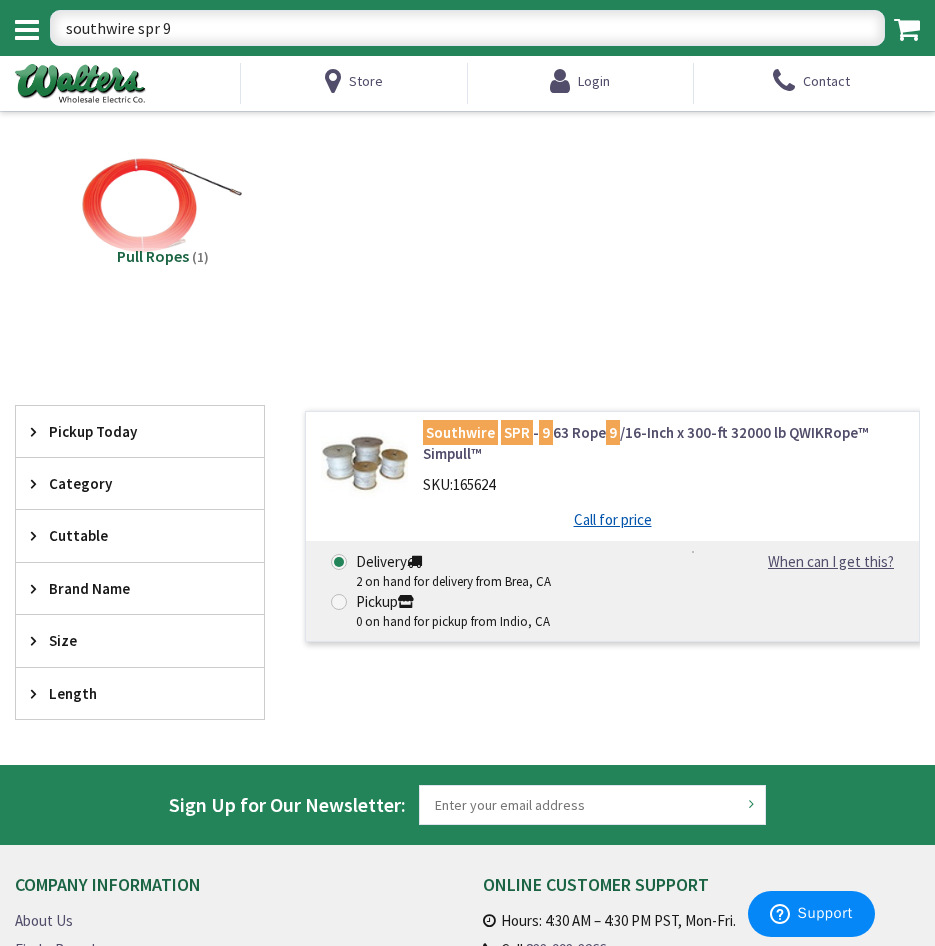 click on "southwire spr 9" at bounding box center [467, 28] 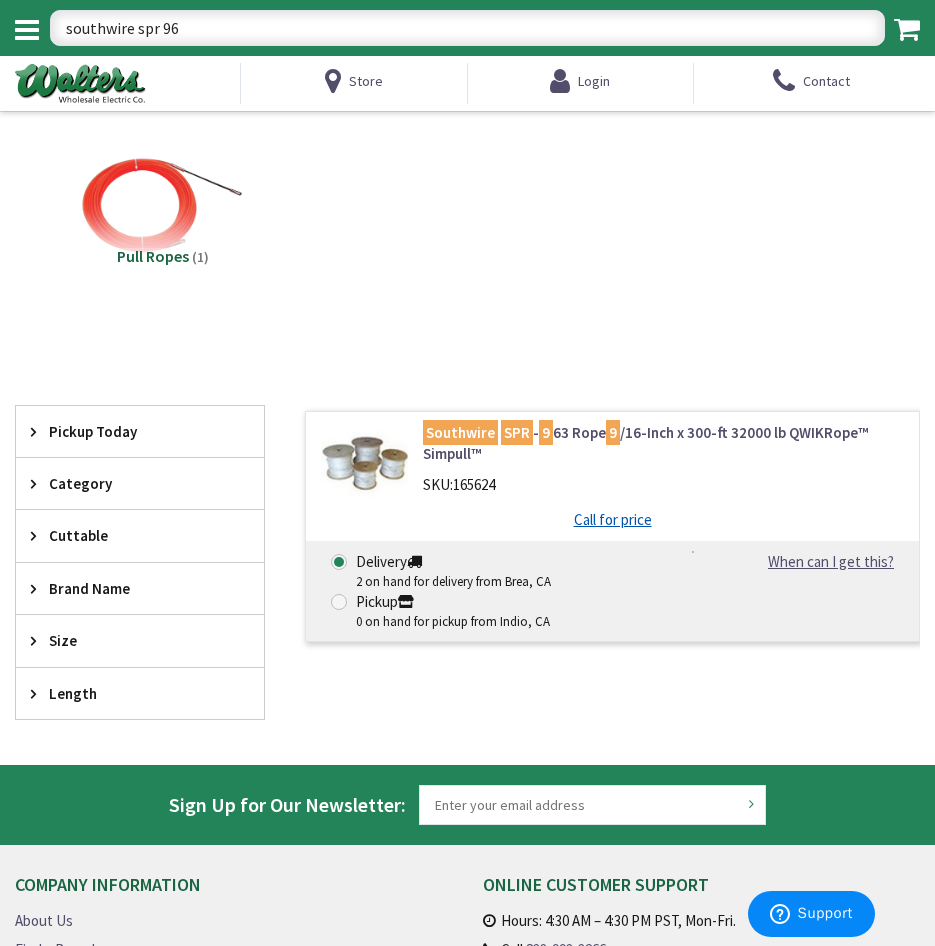 type on "southwire spr 966" 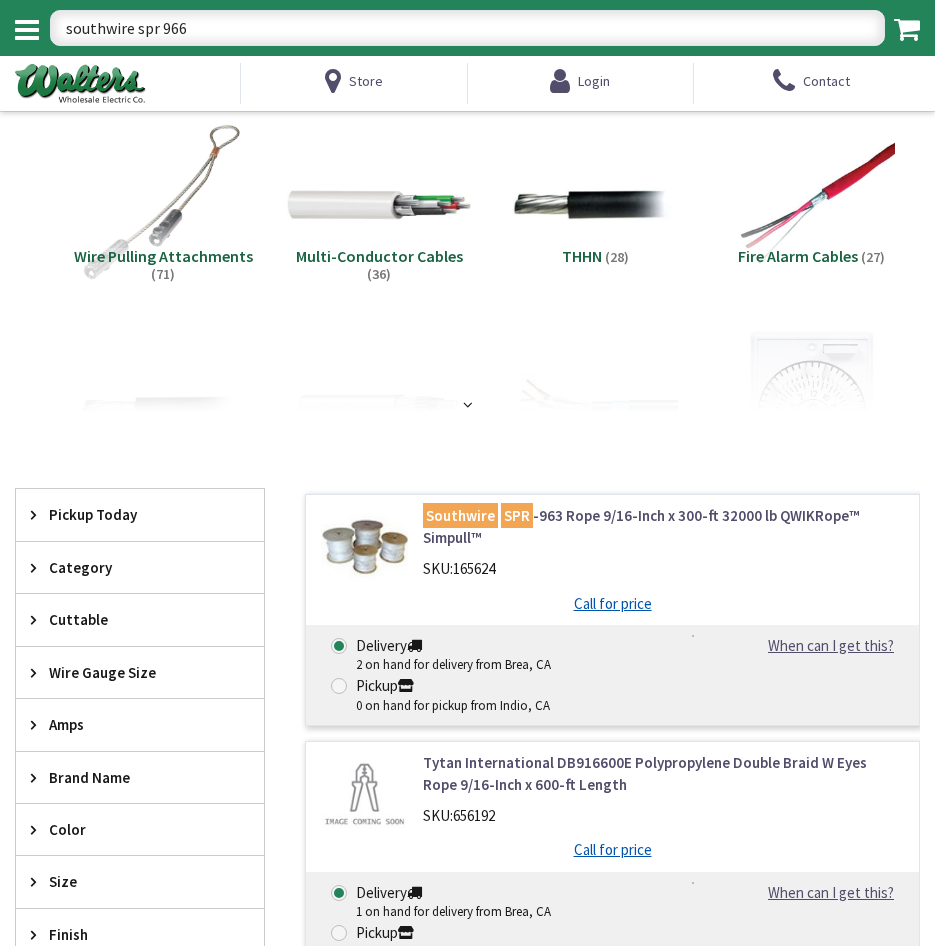 scroll, scrollTop: 0, scrollLeft: 0, axis: both 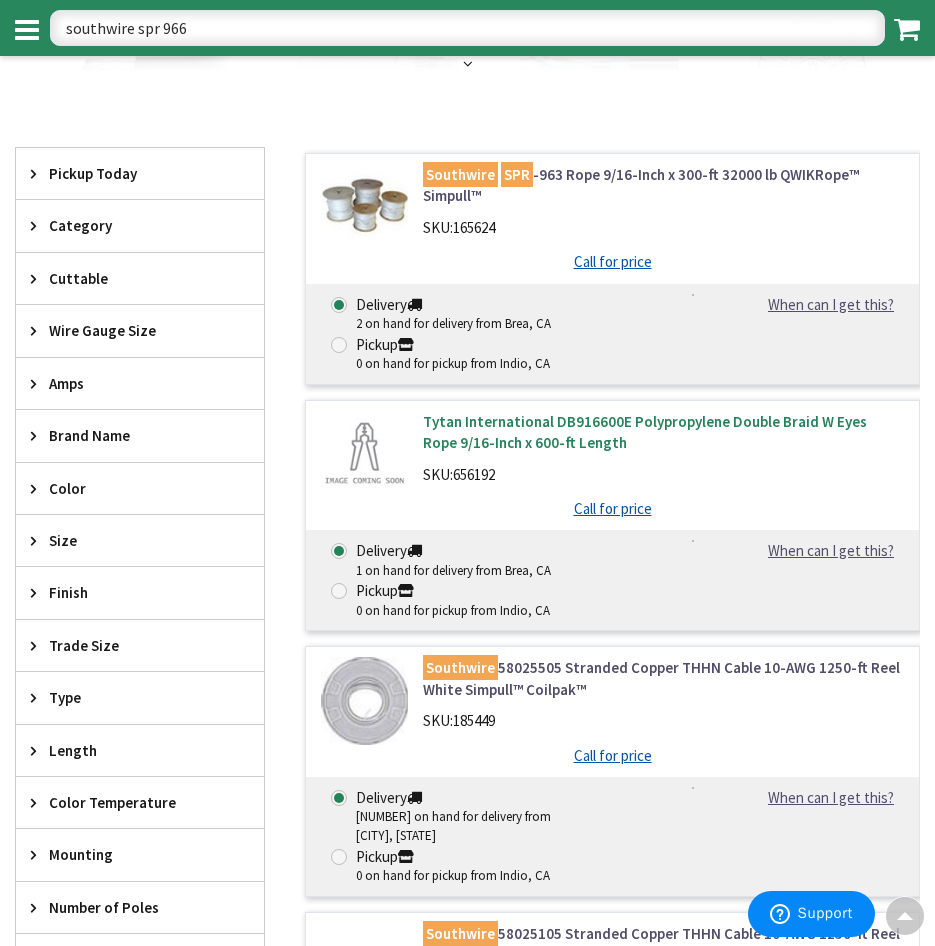 click on "Tytan International DB916600E Polypropylene Double Braid W Eyes Rope 9/16-Inch x 600-ft Length" at bounding box center (663, 432) 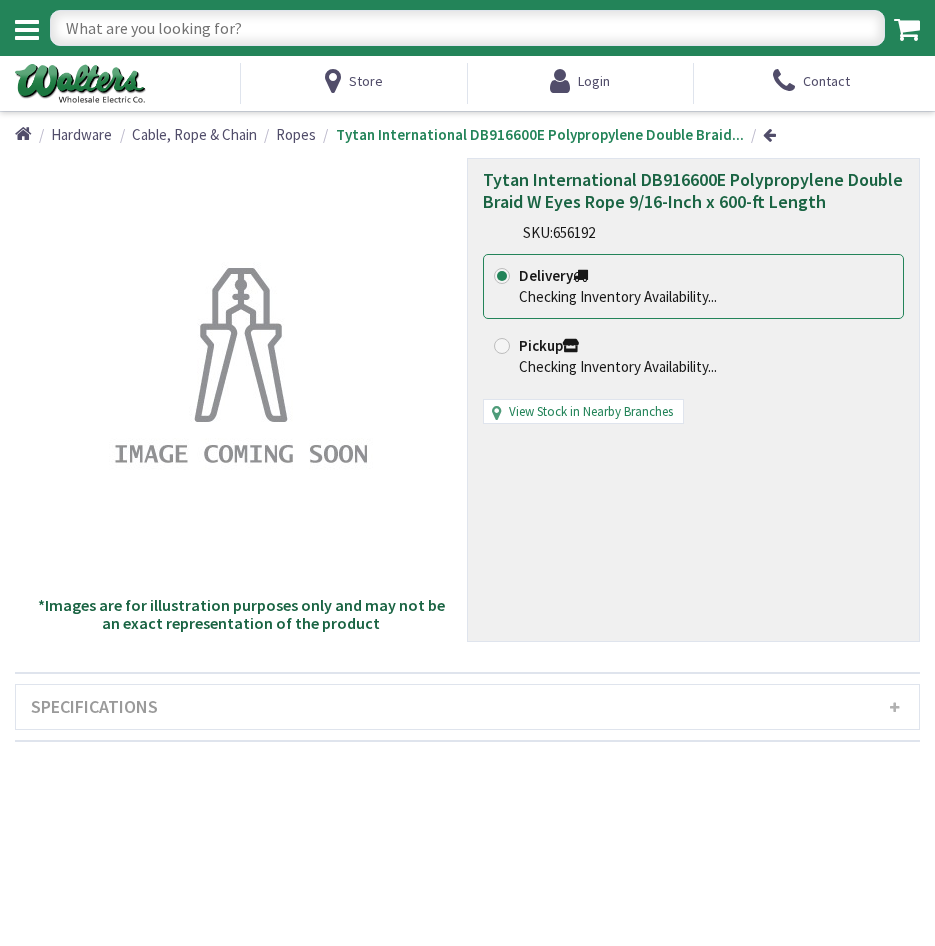 scroll, scrollTop: 0, scrollLeft: 0, axis: both 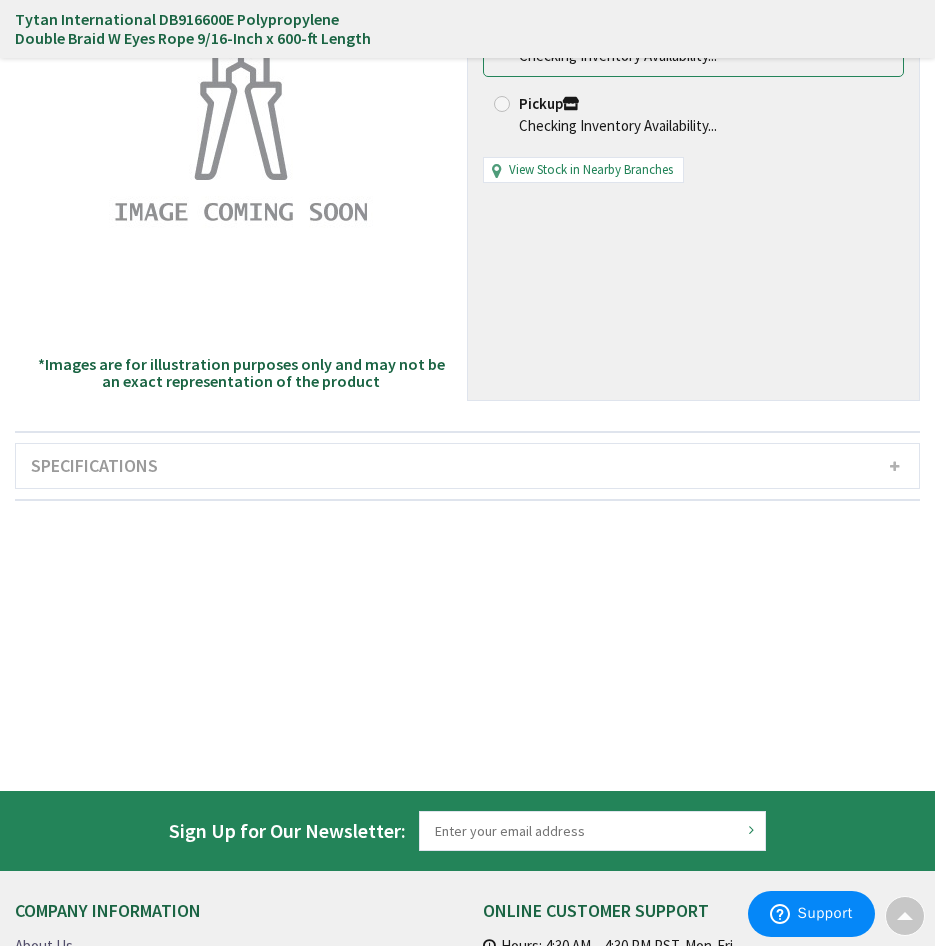 click on "Specifications" at bounding box center (467, 466) 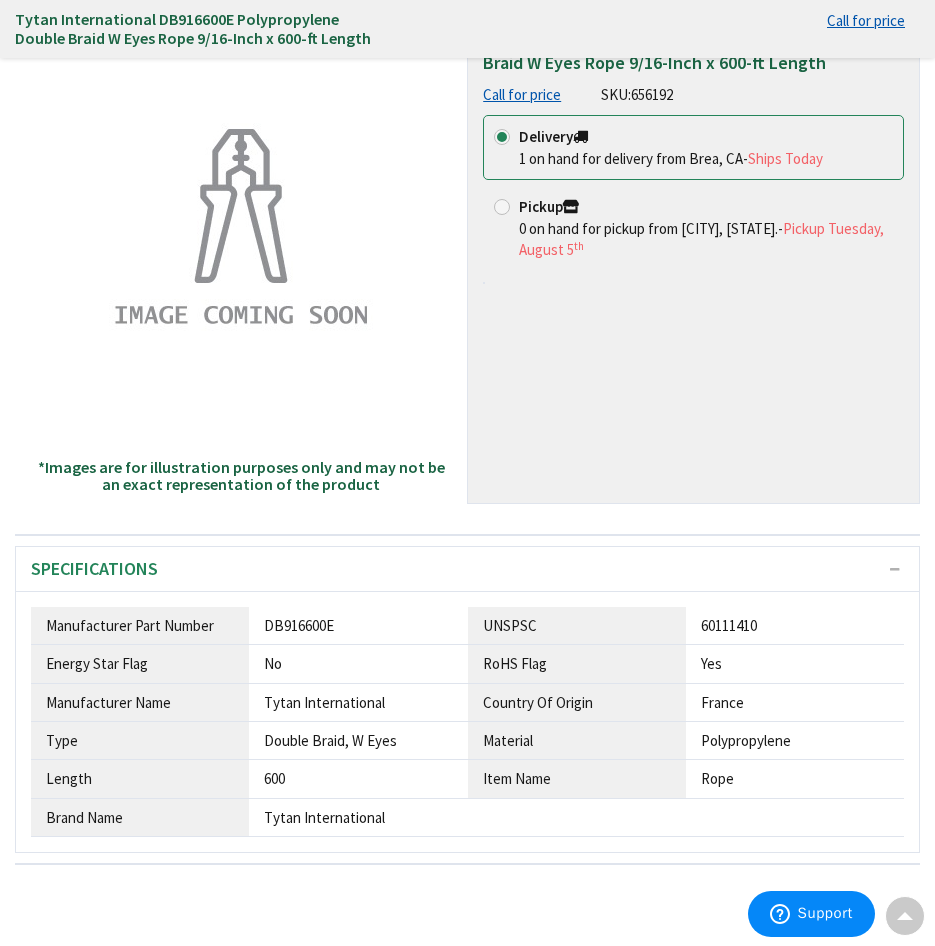 scroll, scrollTop: 0, scrollLeft: 0, axis: both 